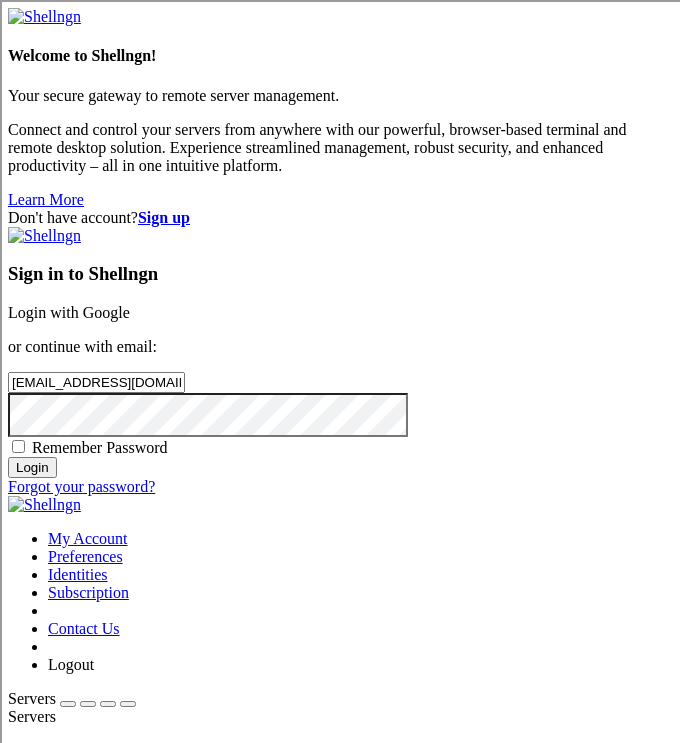 scroll, scrollTop: 0, scrollLeft: 0, axis: both 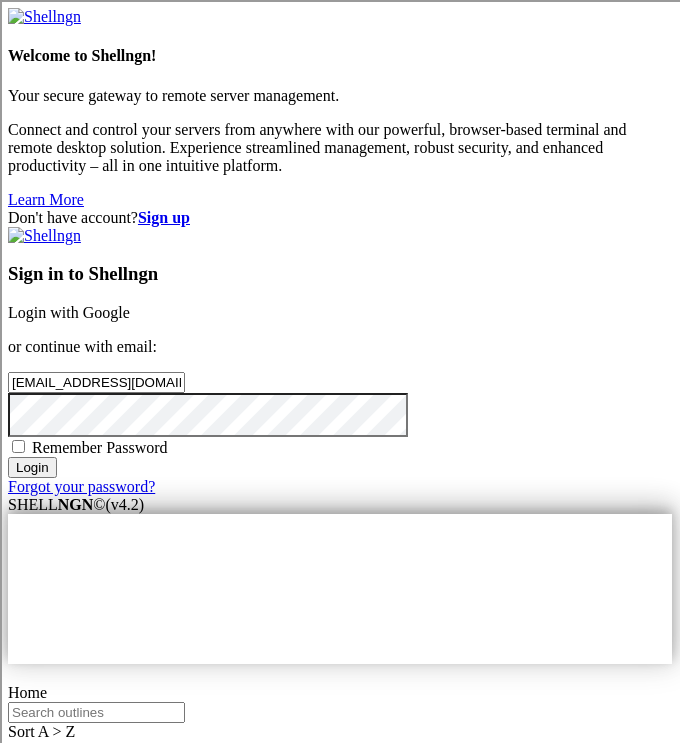 click on "Login" at bounding box center [32, 467] 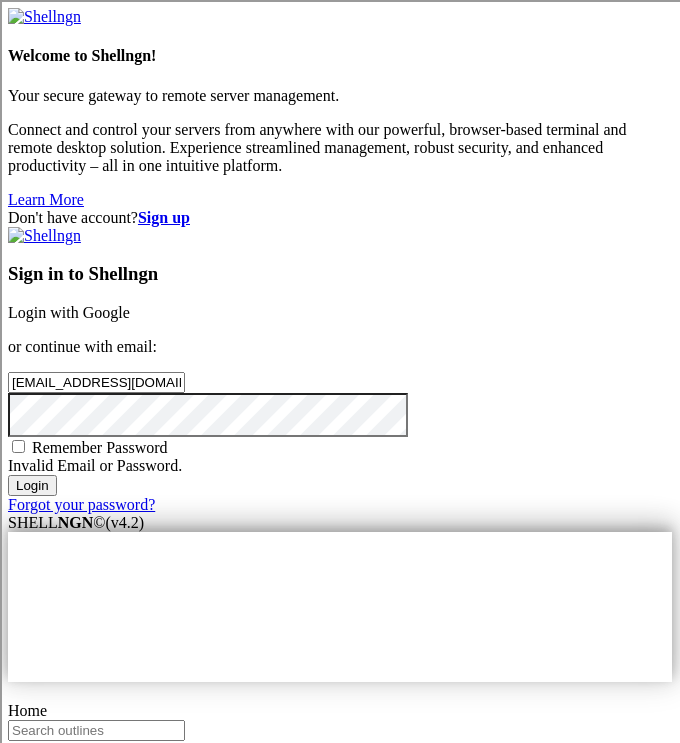 click on "Login with Google" at bounding box center [69, 312] 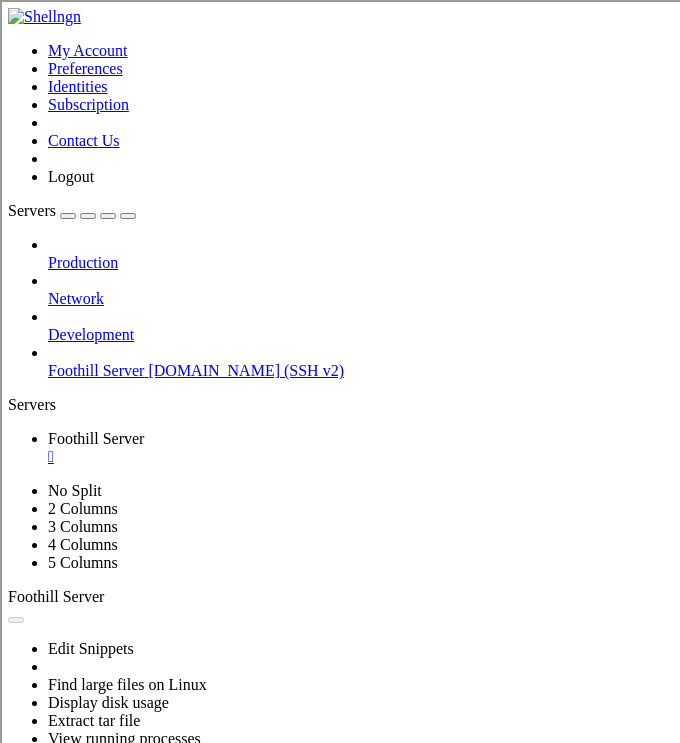 scroll, scrollTop: 0, scrollLeft: 0, axis: both 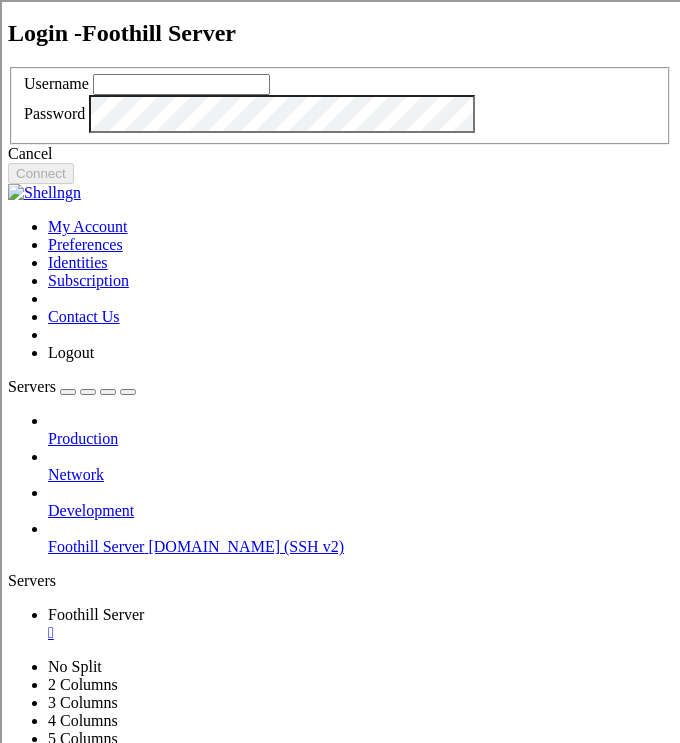 type on "[EMAIL_ADDRESS][DOMAIN_NAME]" 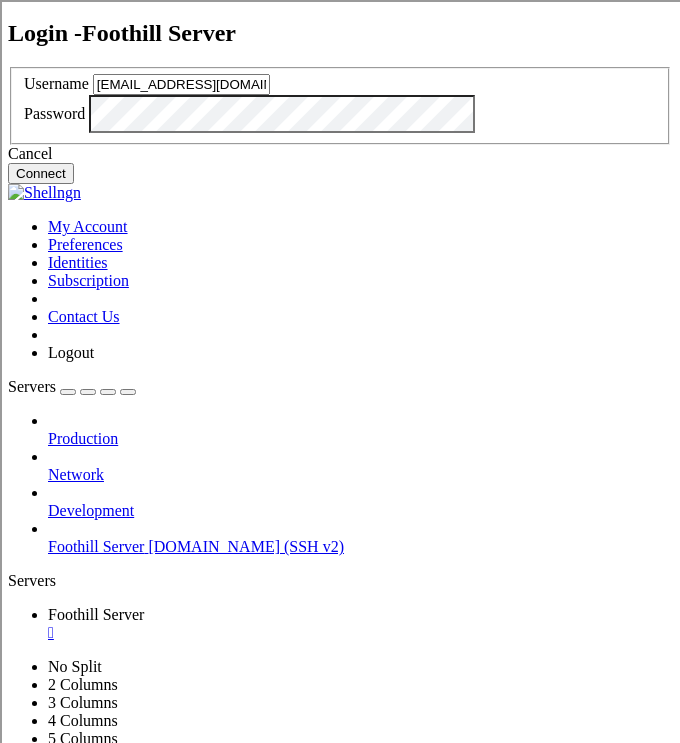 click on "Connect" at bounding box center (41, 173) 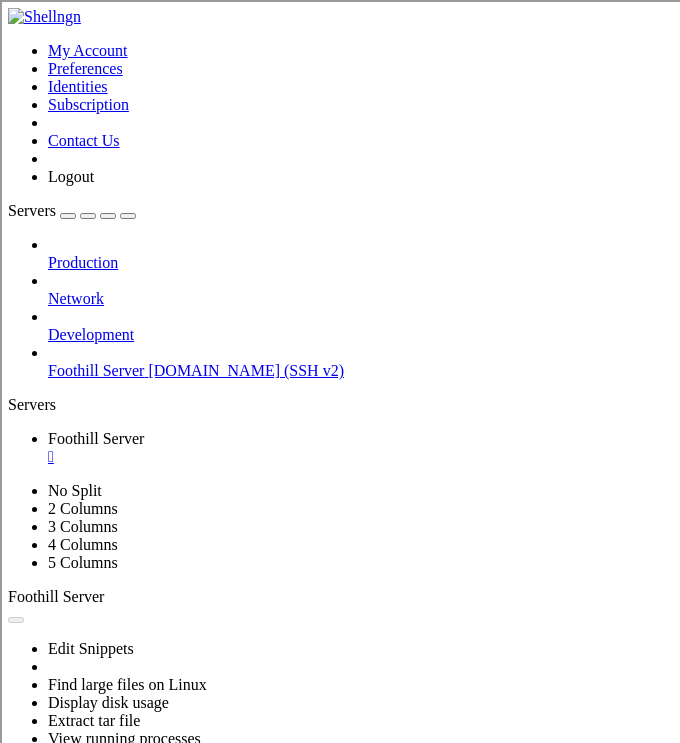 click at bounding box center [128, 216] 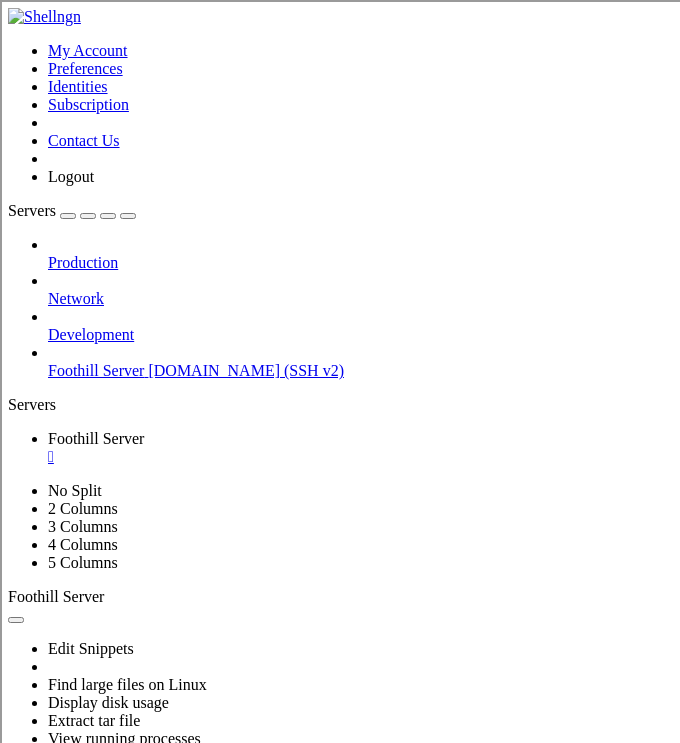 click 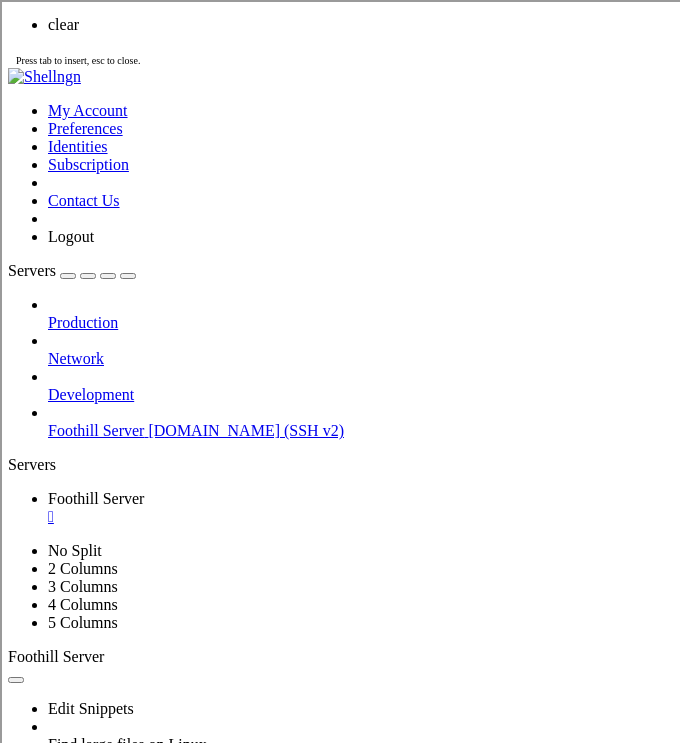 scroll, scrollTop: 0, scrollLeft: 0, axis: both 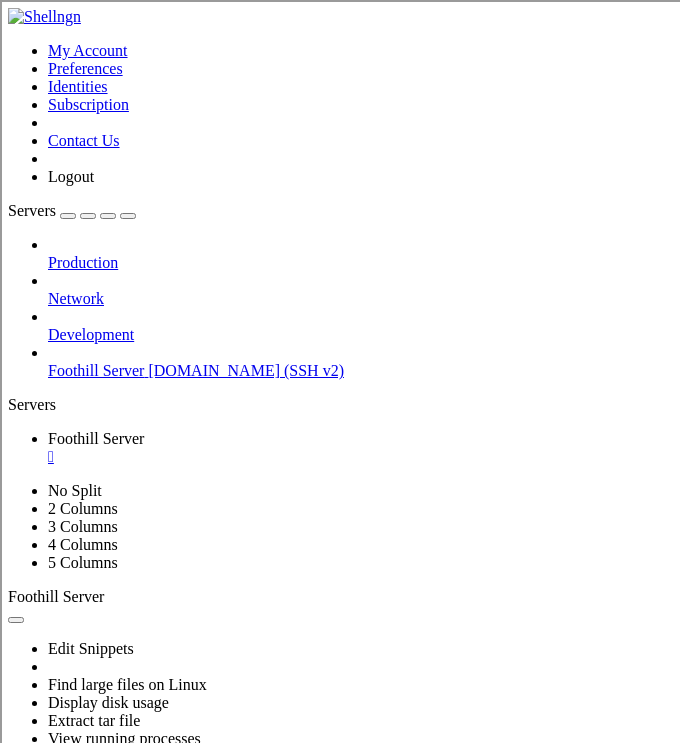 click 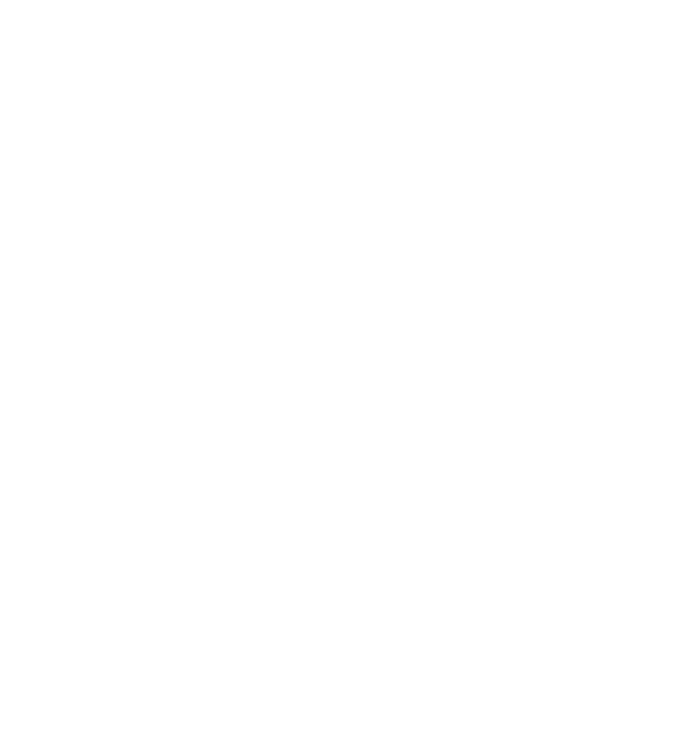 scroll, scrollTop: 0, scrollLeft: 0, axis: both 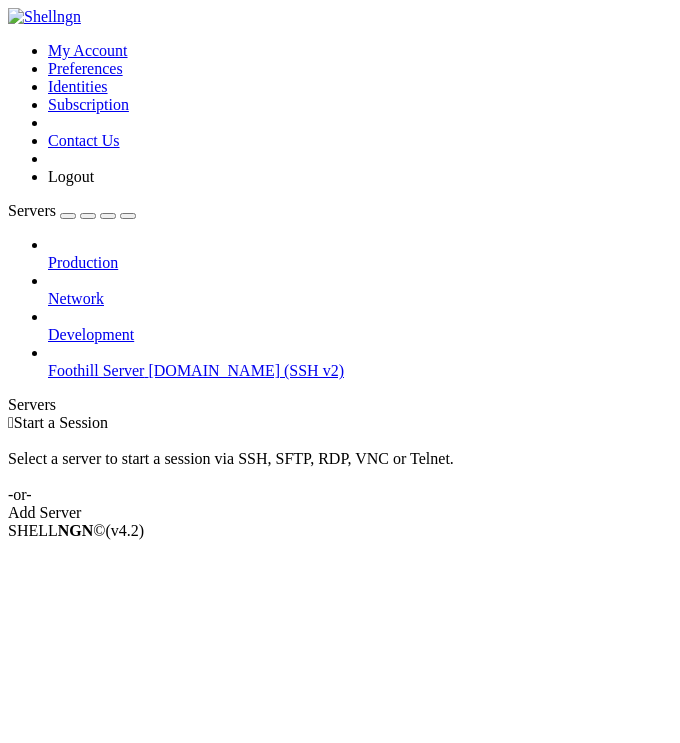 click on "Foothill Server" at bounding box center (96, 370) 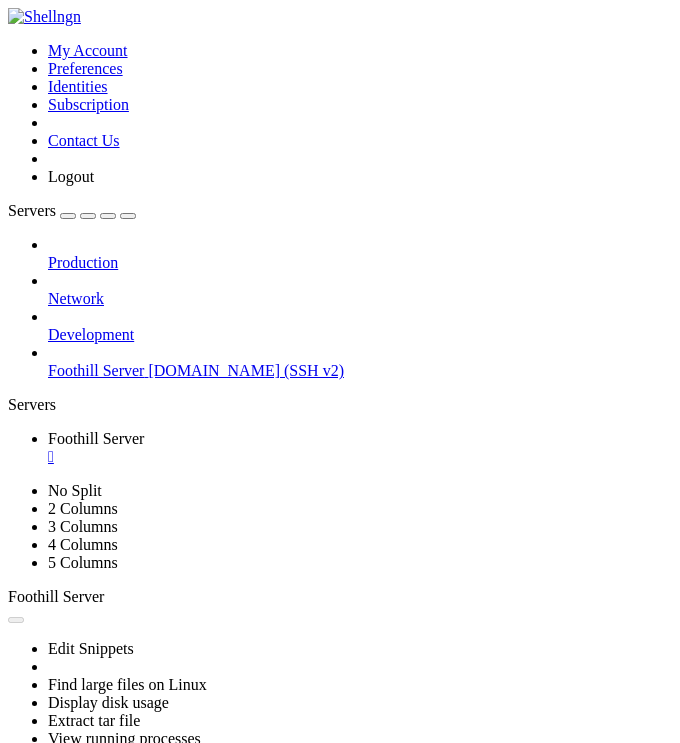 scroll, scrollTop: 0, scrollLeft: 0, axis: both 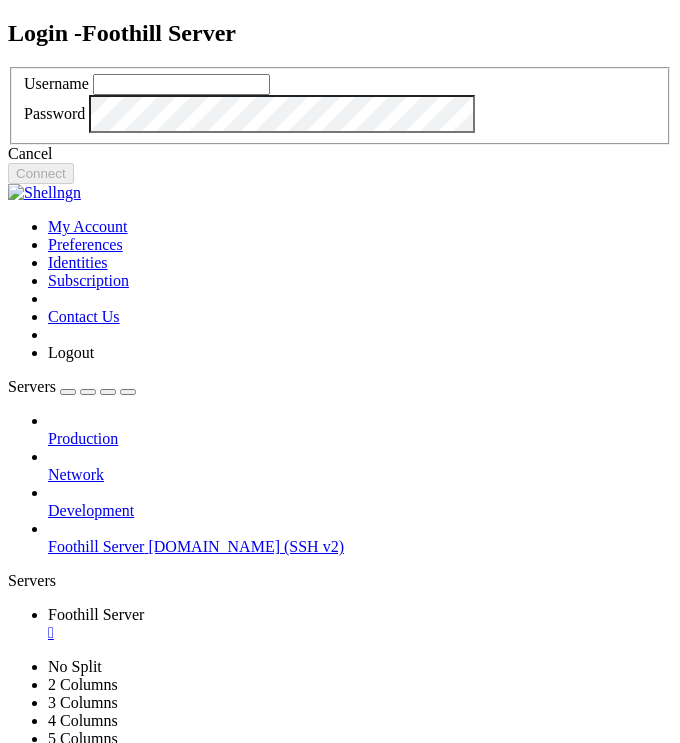type on "[EMAIL_ADDRESS][DOMAIN_NAME]" 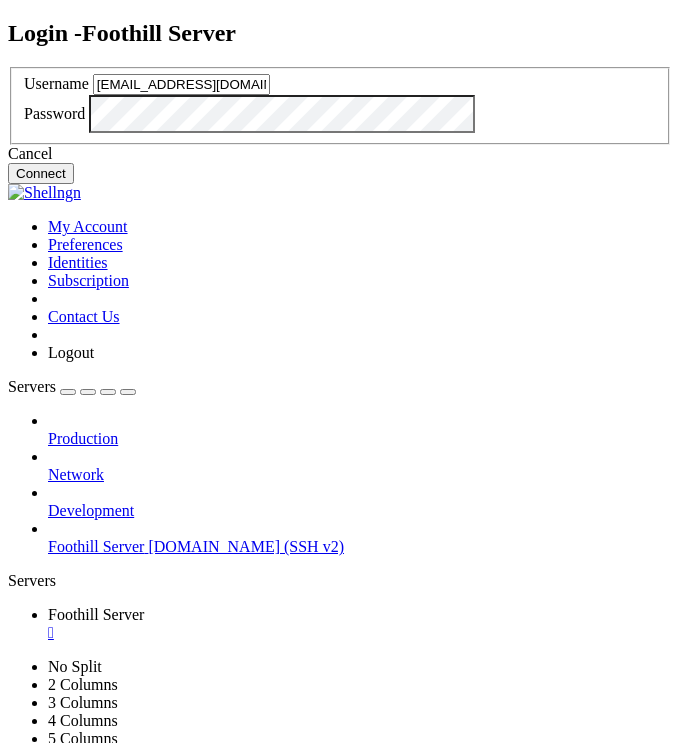 click on "Connect" at bounding box center (41, 173) 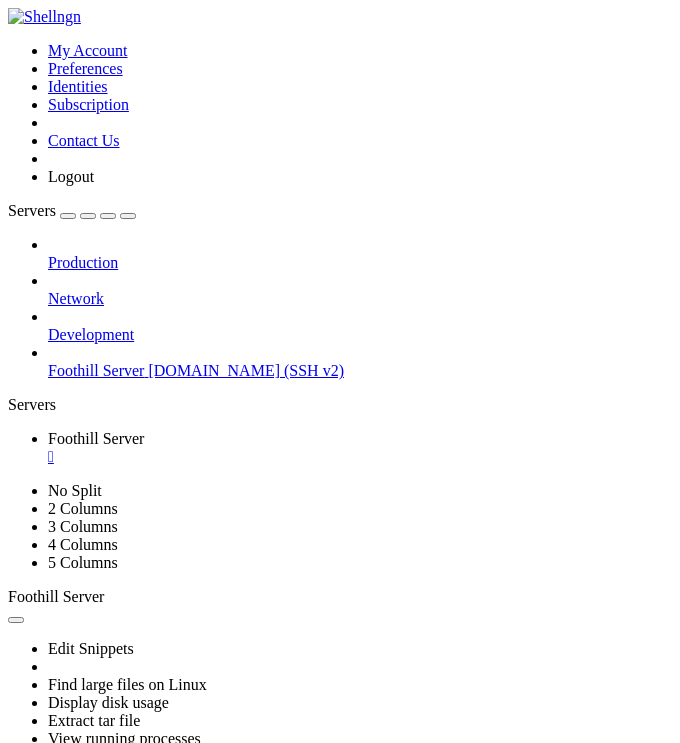 scroll, scrollTop: 54, scrollLeft: 0, axis: vertical 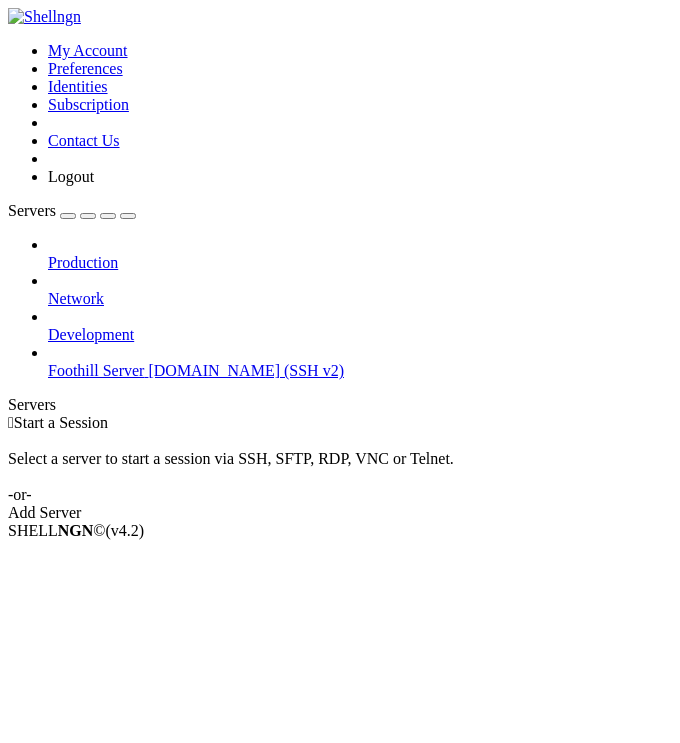 click on "Servers" at bounding box center [340, 405] 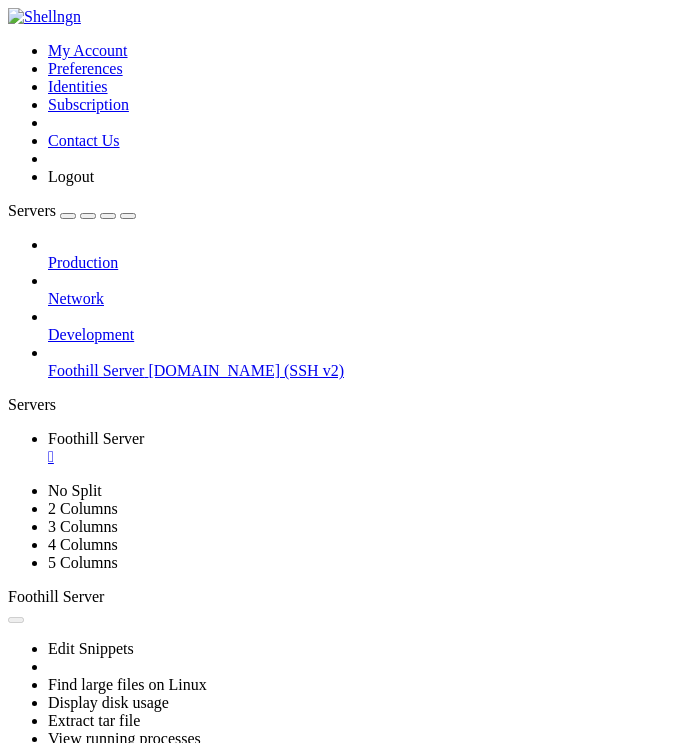 scroll, scrollTop: 0, scrollLeft: 0, axis: both 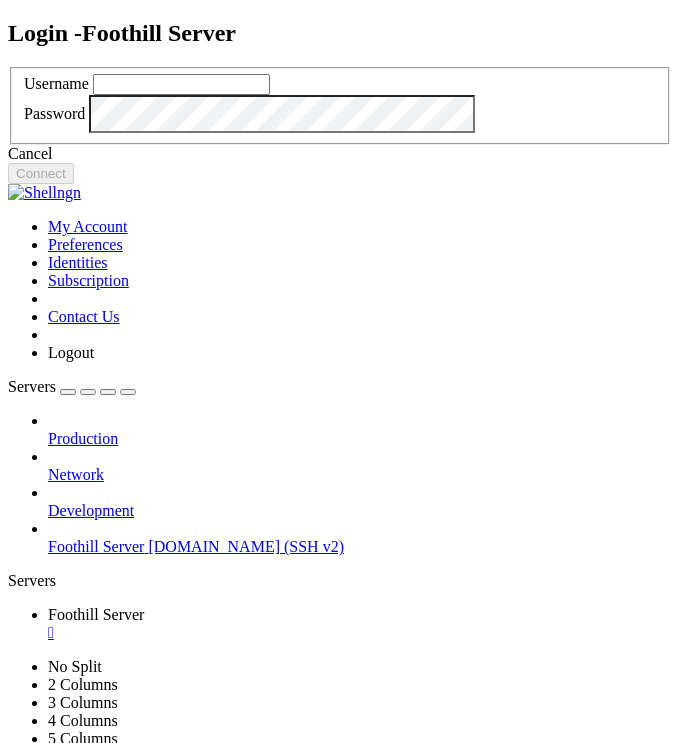 type on "[EMAIL_ADDRESS][DOMAIN_NAME]" 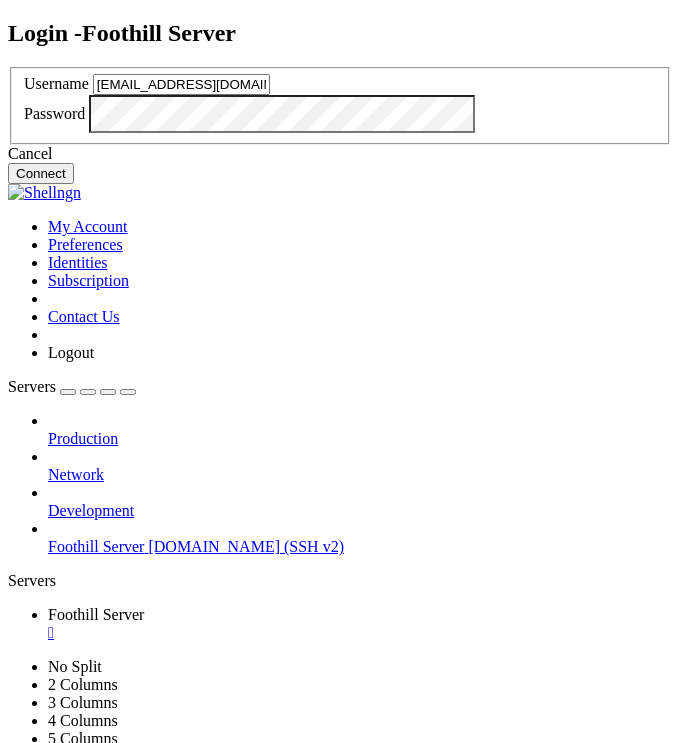 click on "Connect" at bounding box center [41, 173] 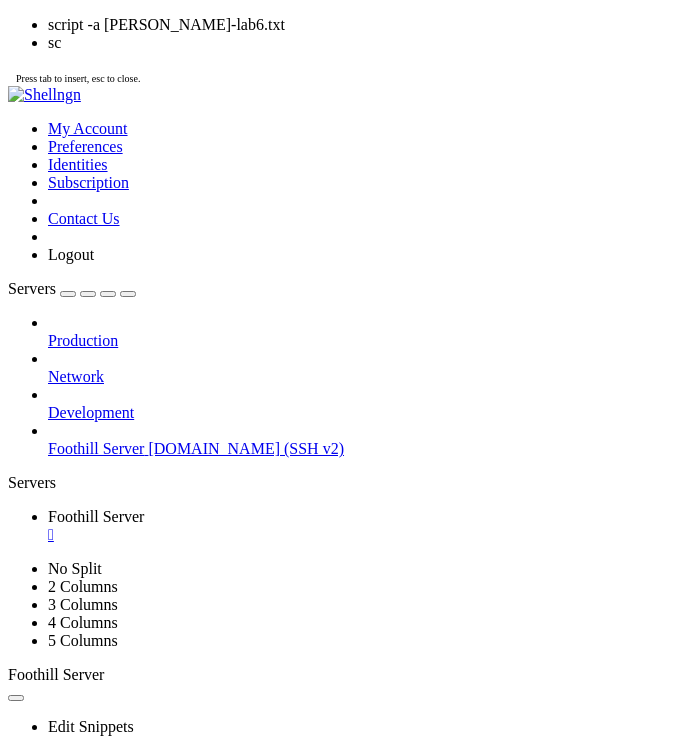 scroll, scrollTop: 0, scrollLeft: 0, axis: both 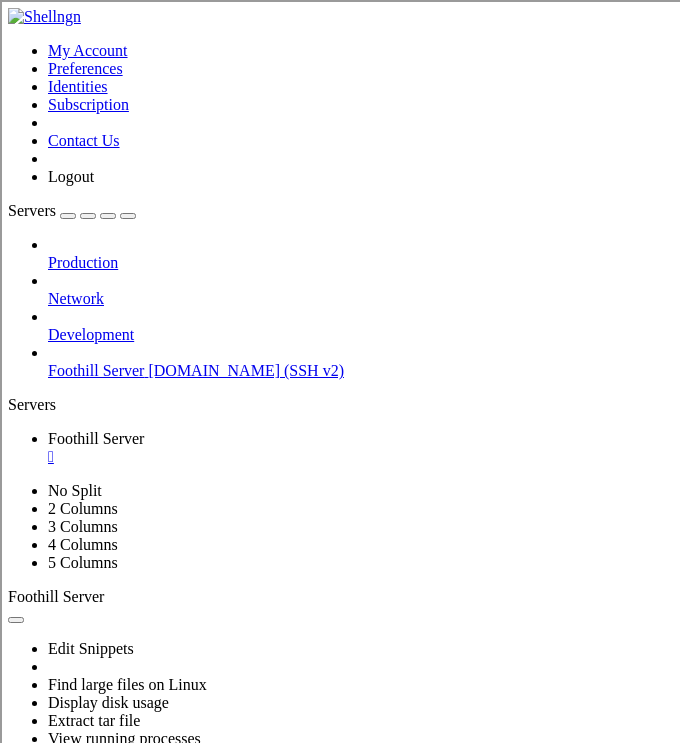click 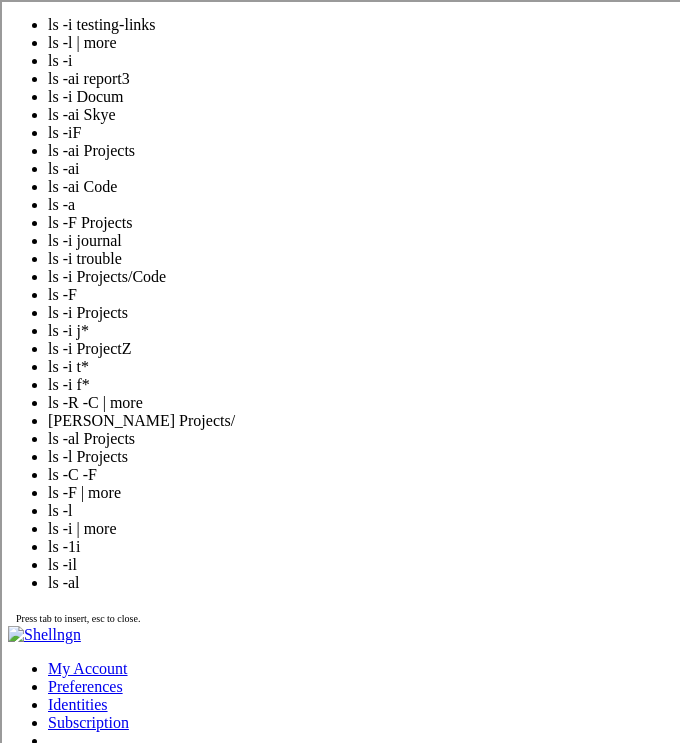 scroll, scrollTop: 540, scrollLeft: 0, axis: vertical 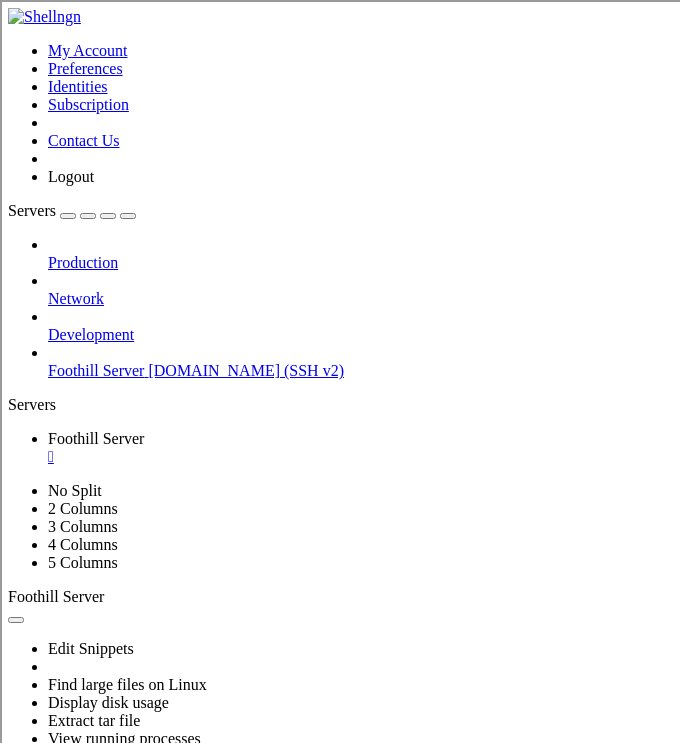 click on "[20572270@ad.fhda.edu@psme2 Archives]$ ln ../testing-links testing2" 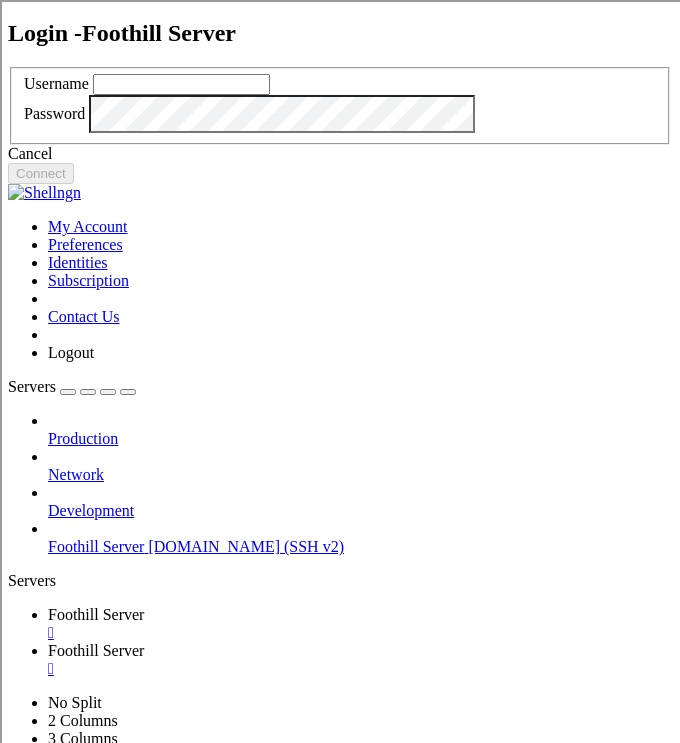 type on "[EMAIL_ADDRESS][DOMAIN_NAME]" 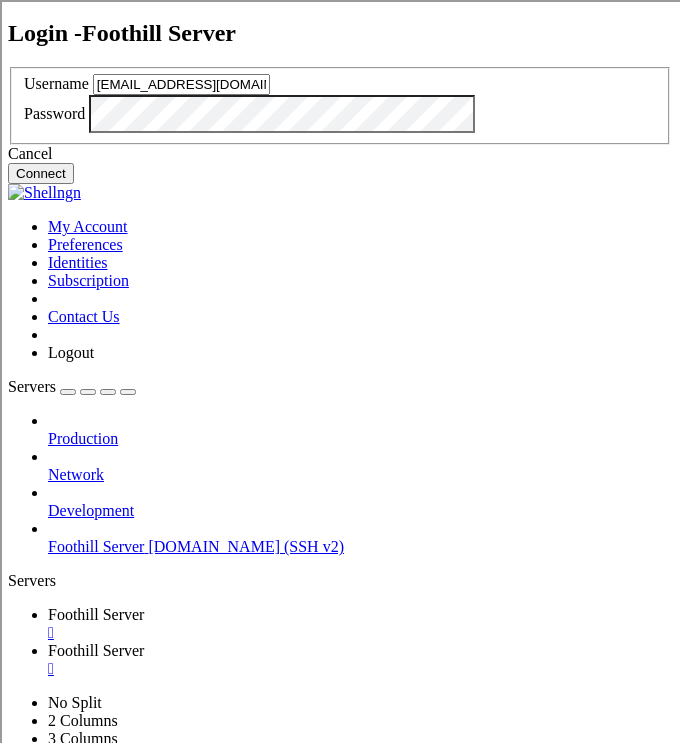 click on "Connect" at bounding box center (41, 173) 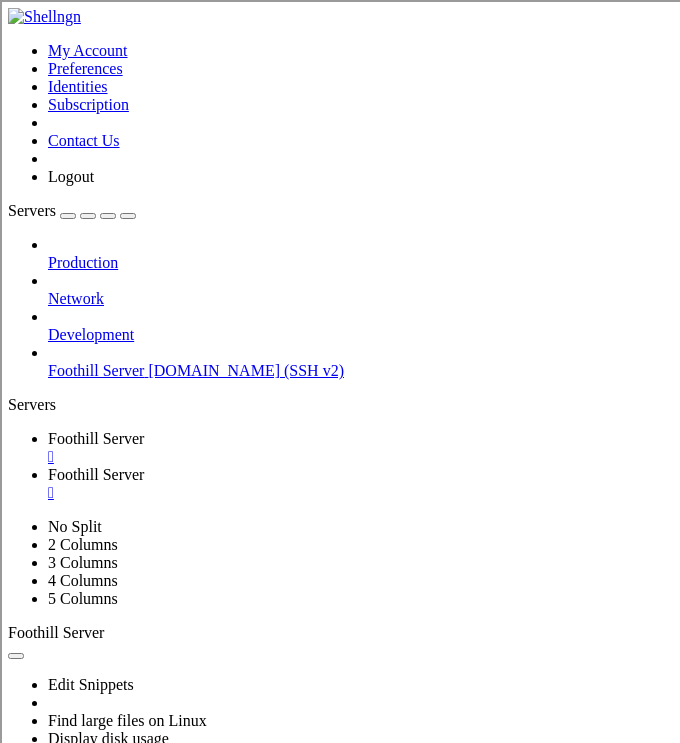 type on "[EMAIL_ADDRESS][DOMAIN_NAME]" 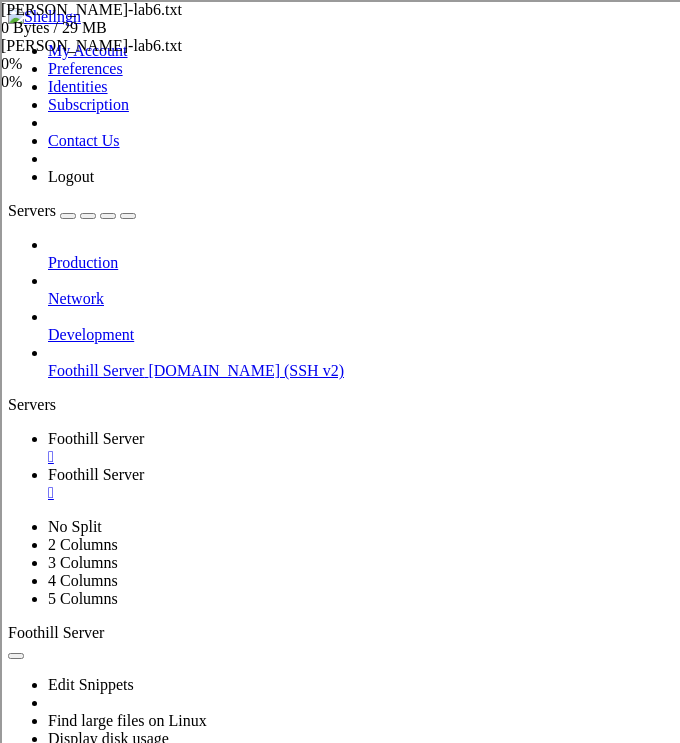 click on "vyasraj-lab6.txt
0%" at bounding box center (101, 55) 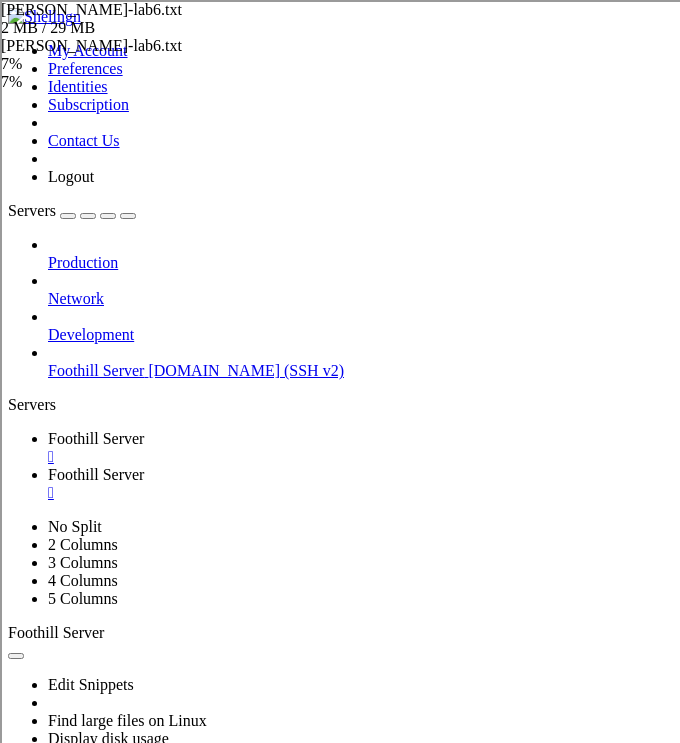 click at bounding box center [568, 1470] 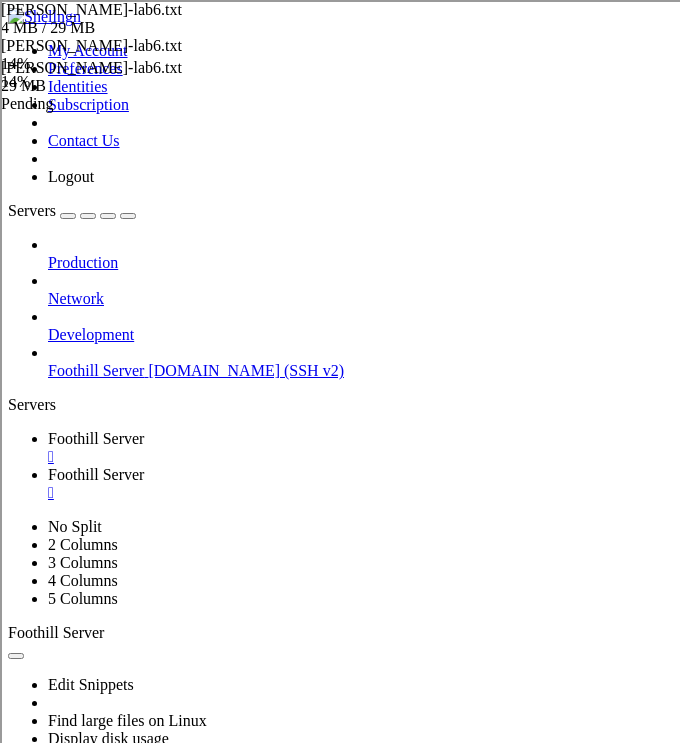 click on "29 MB" at bounding box center [101, 86] 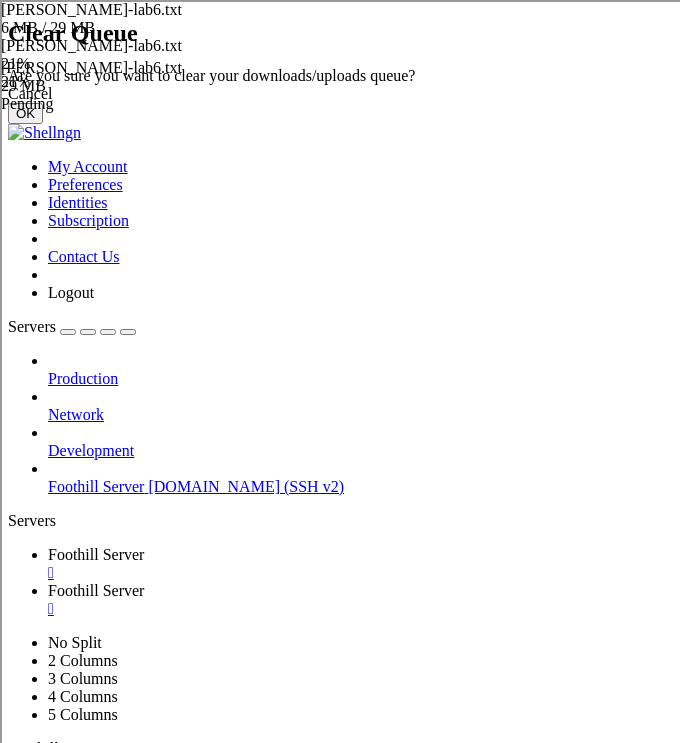 click on "OK" at bounding box center (25, 113) 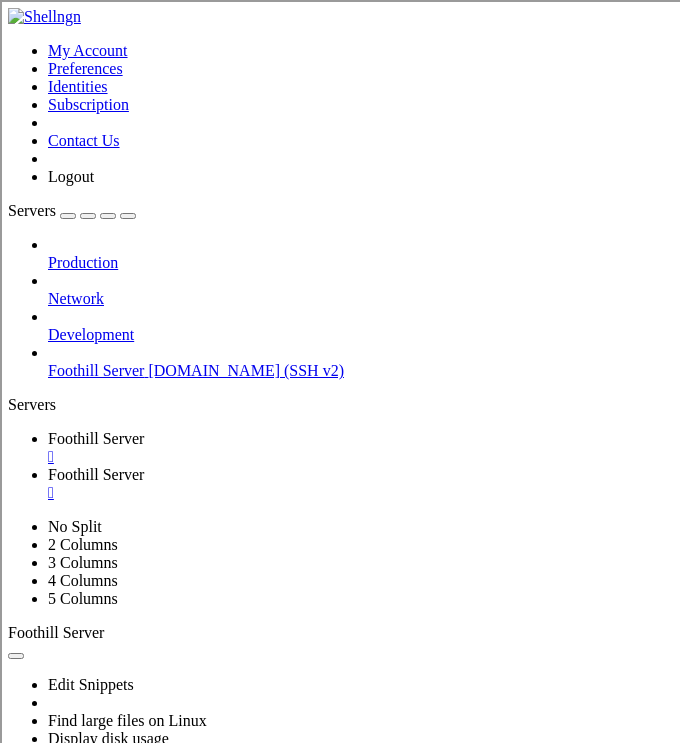 click at bounding box center (568, 1470) 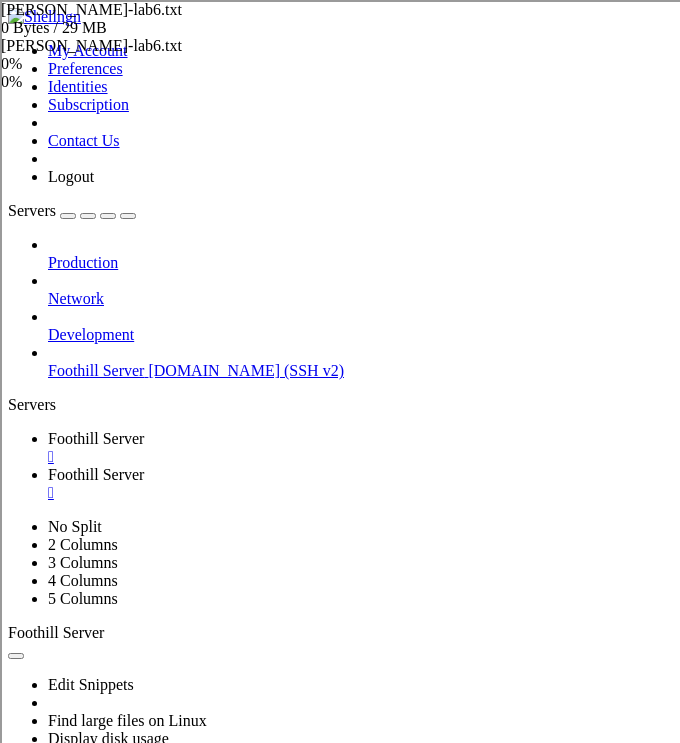 click on "Foothill Server" at bounding box center [96, 438] 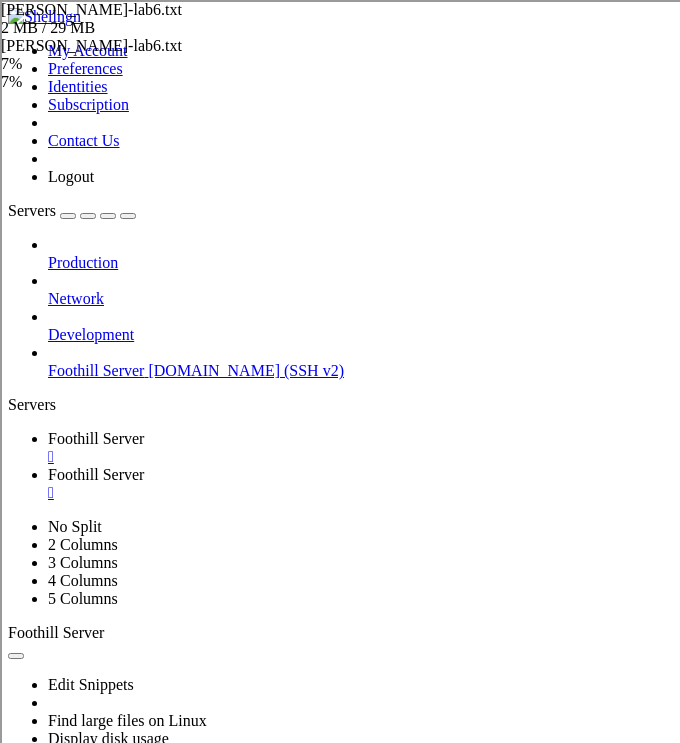 click on "Foothill Server
" at bounding box center (360, 484) 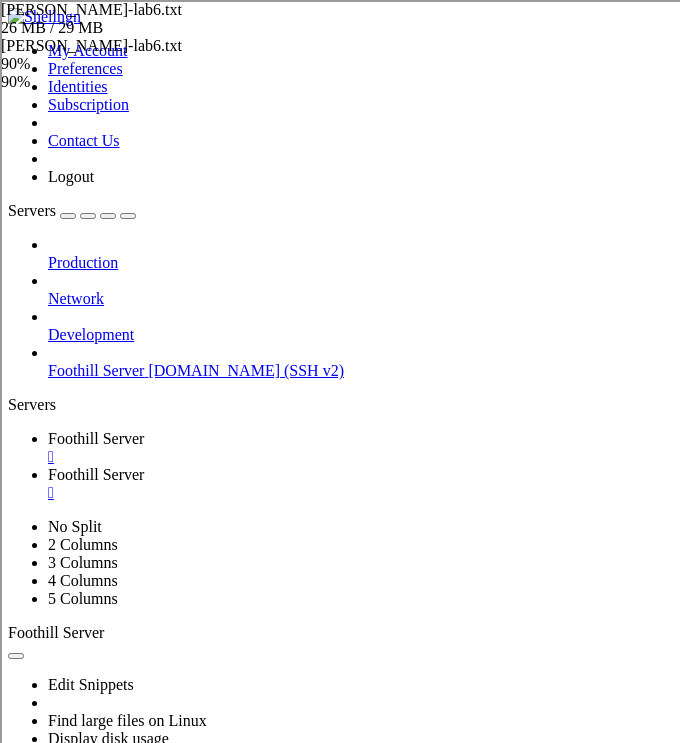 scroll, scrollTop: 162, scrollLeft: 0, axis: vertical 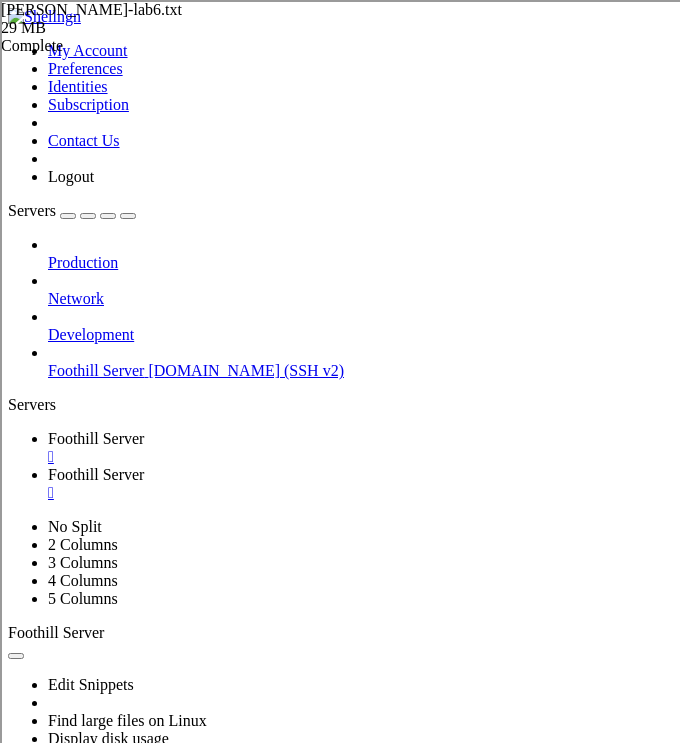 click on "│   │   ├── journal2" 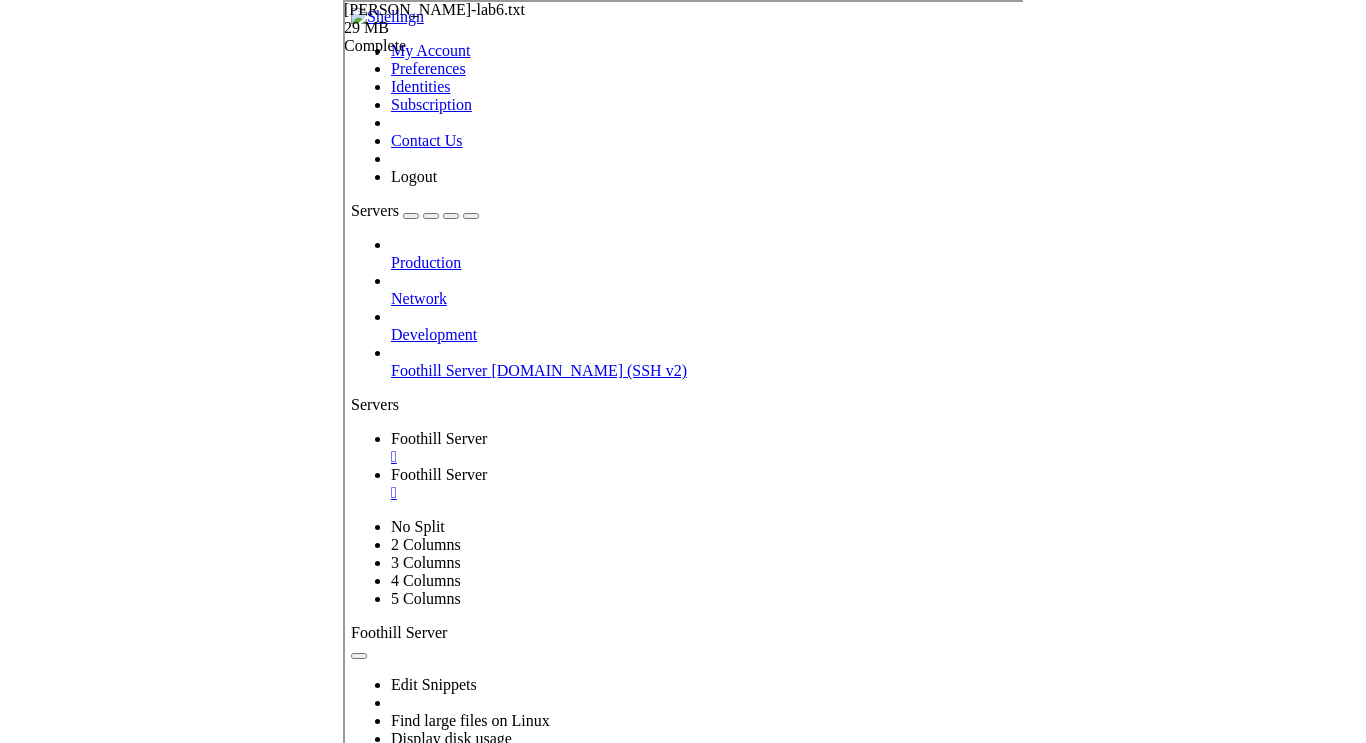 scroll, scrollTop: 252, scrollLeft: 0, axis: vertical 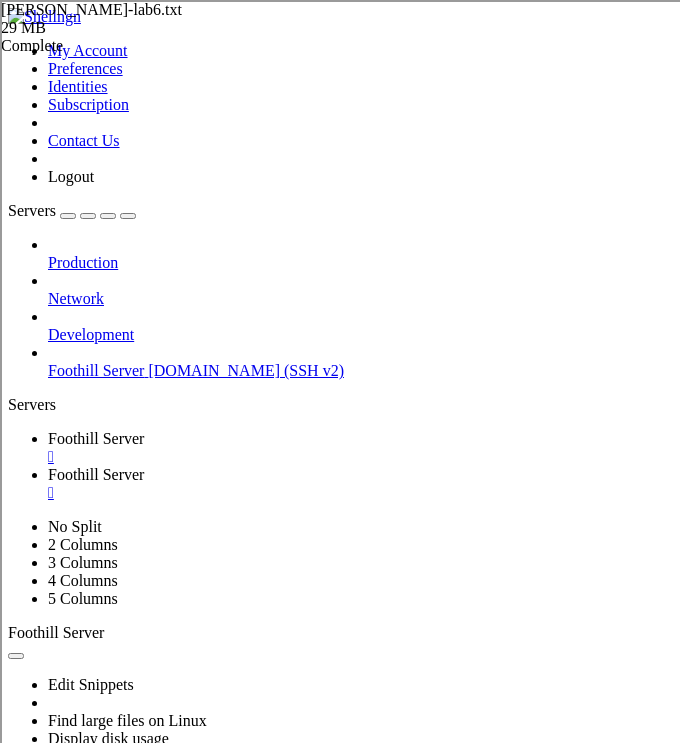 click on "[[EMAIL_ADDRESS][DOMAIN_NAME]@psme2 ~]$" 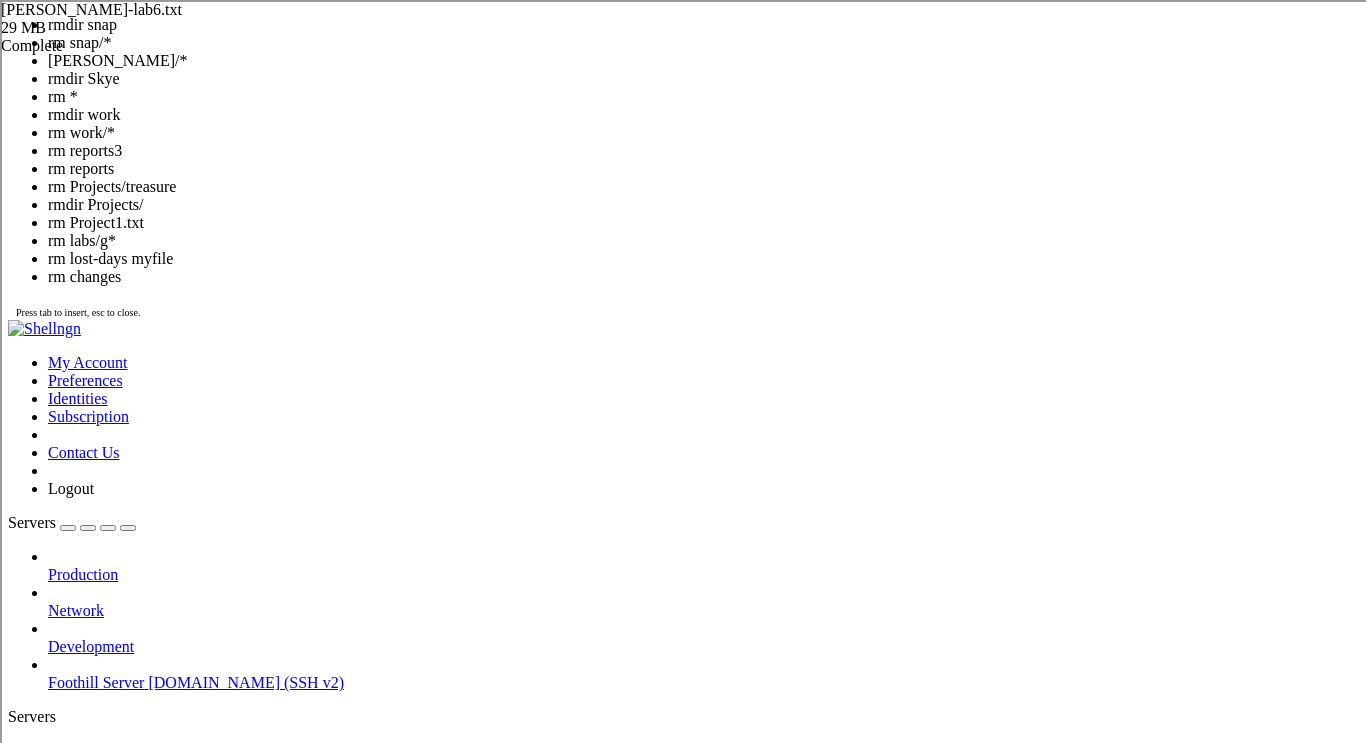 click on "[20572270@ad.fhda.edu@psme2 ~]$ rm Projects/Code/" 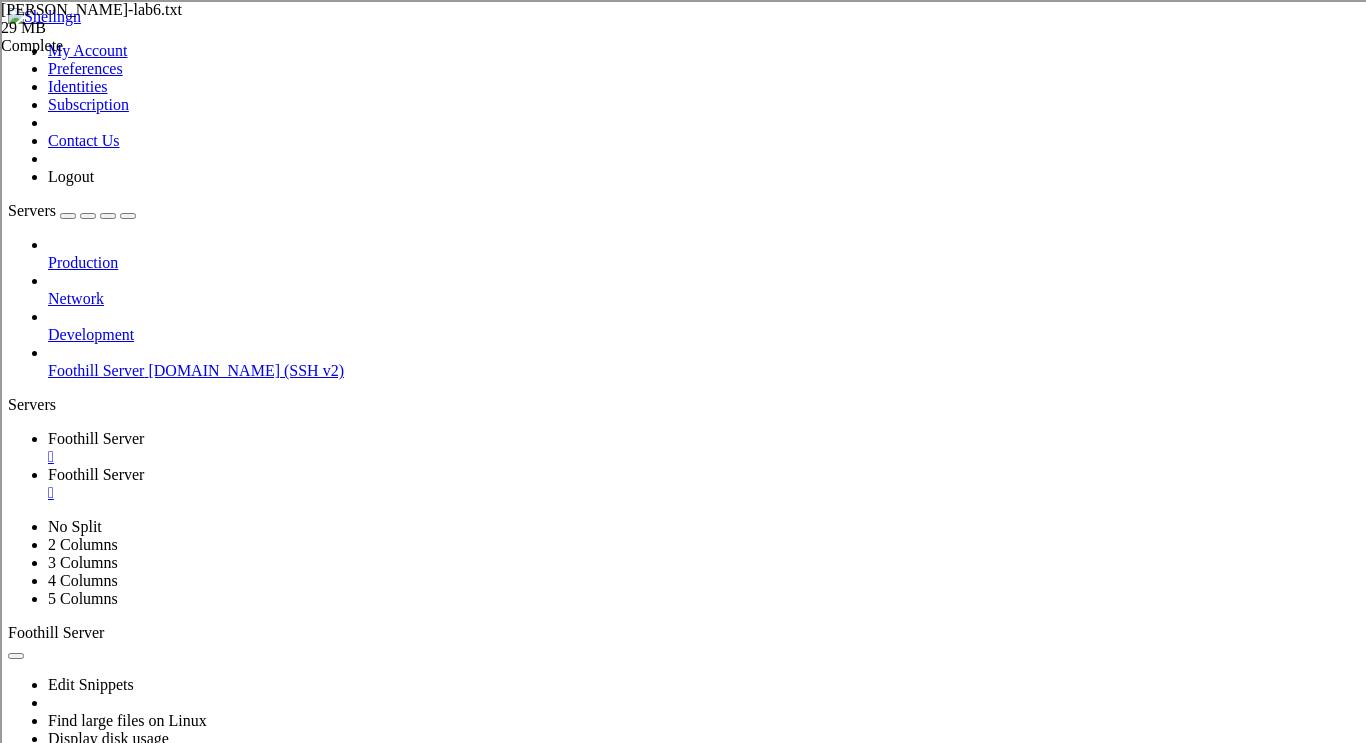 scroll, scrollTop: 0, scrollLeft: 0, axis: both 